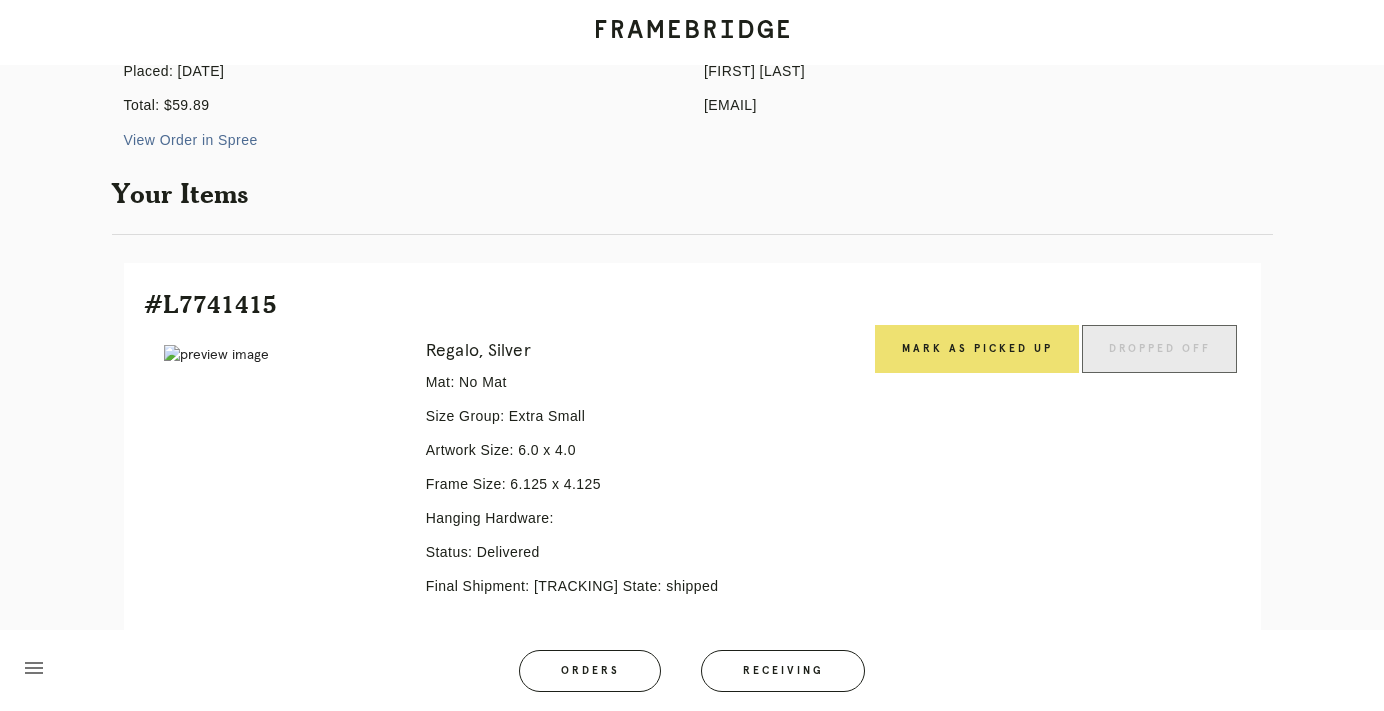 scroll, scrollTop: 207, scrollLeft: 0, axis: vertical 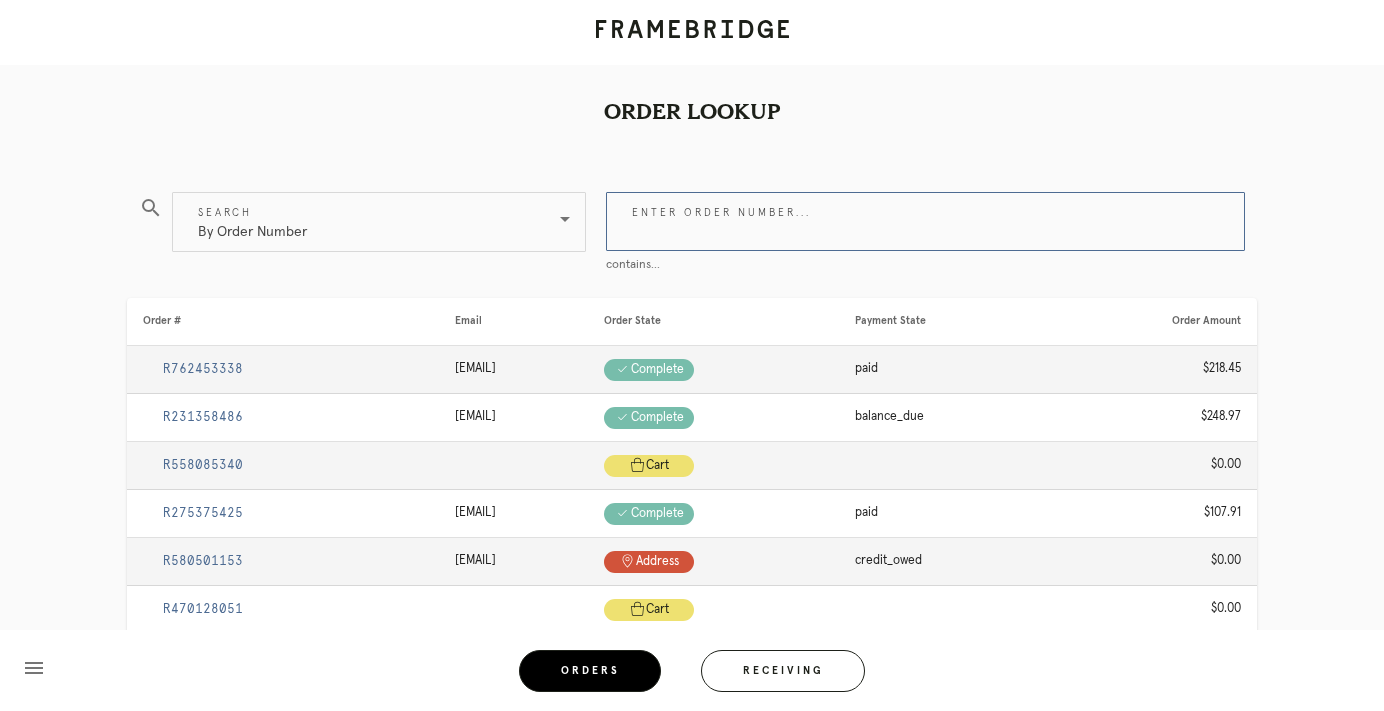click on "Enter order number..." at bounding box center (925, 221) 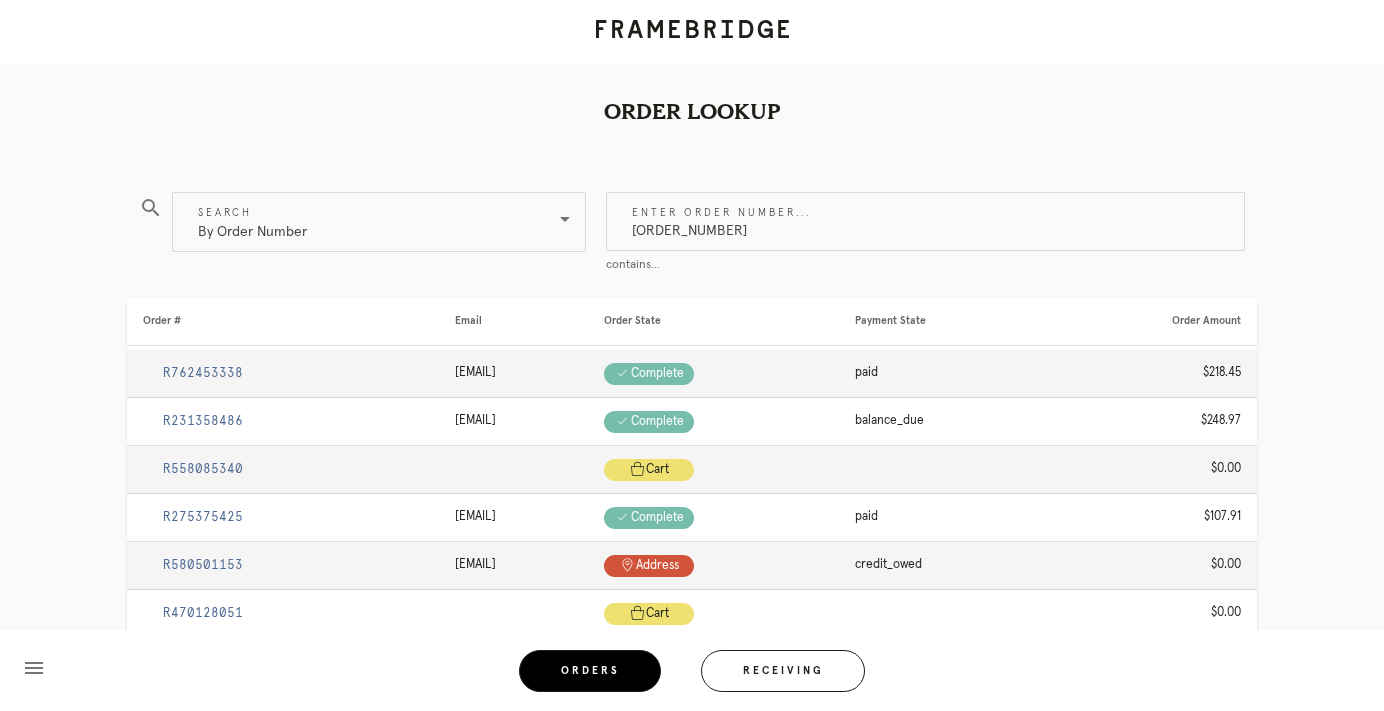 type on "R135738221" 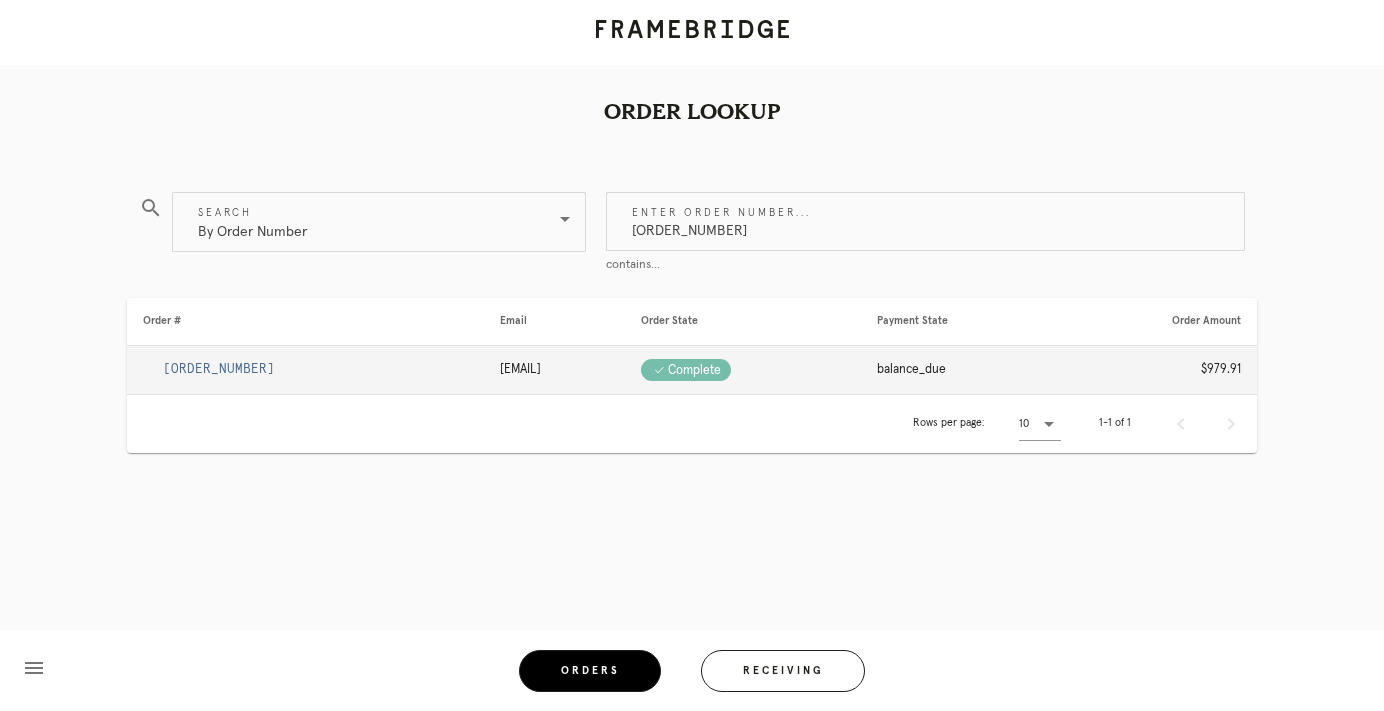 click on "R135738221" at bounding box center (219, 369) 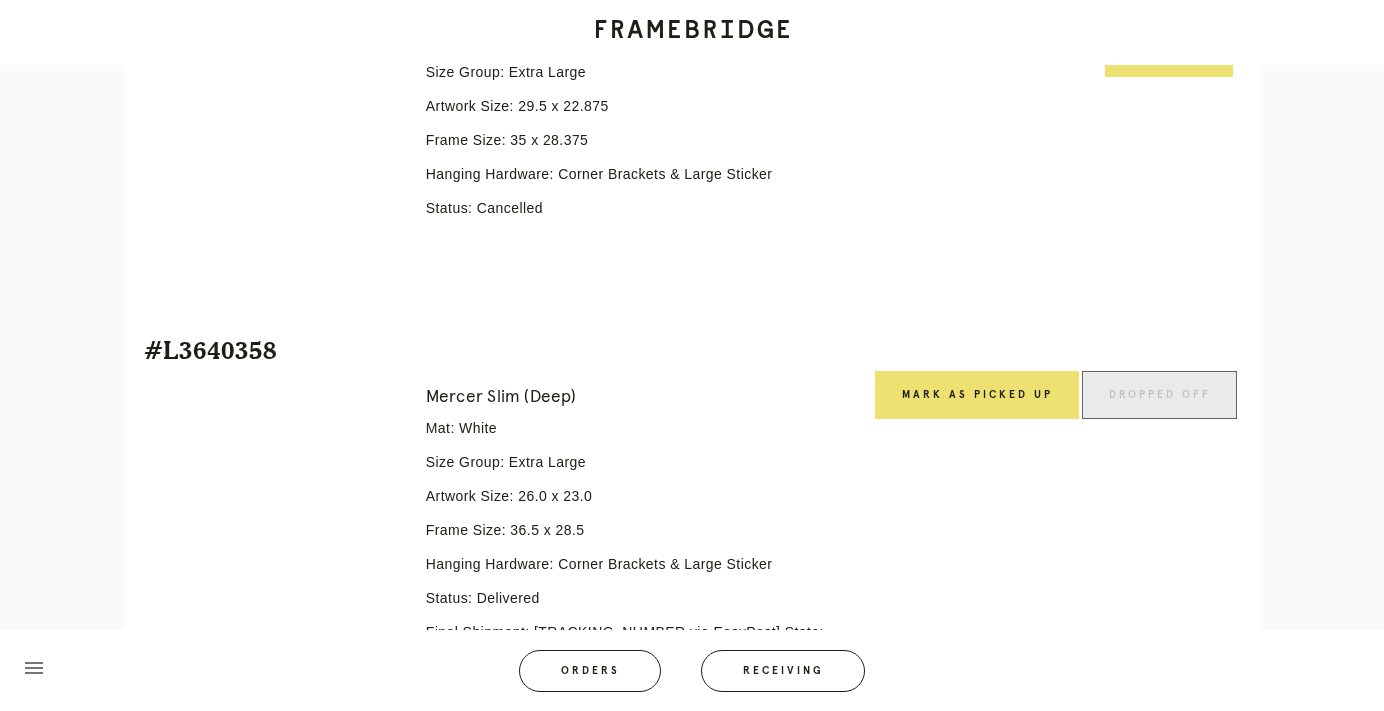 scroll, scrollTop: 1445, scrollLeft: 0, axis: vertical 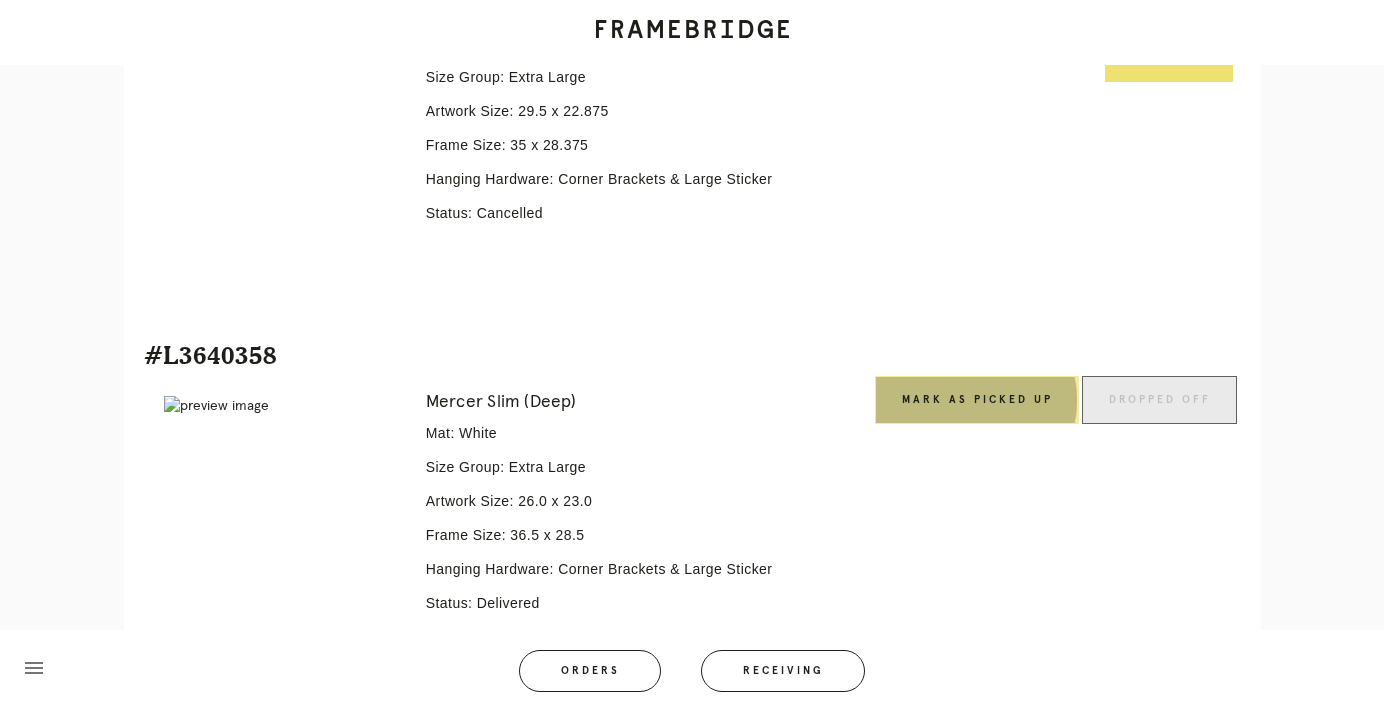 click on "Mark as Picked Up" at bounding box center (977, 400) 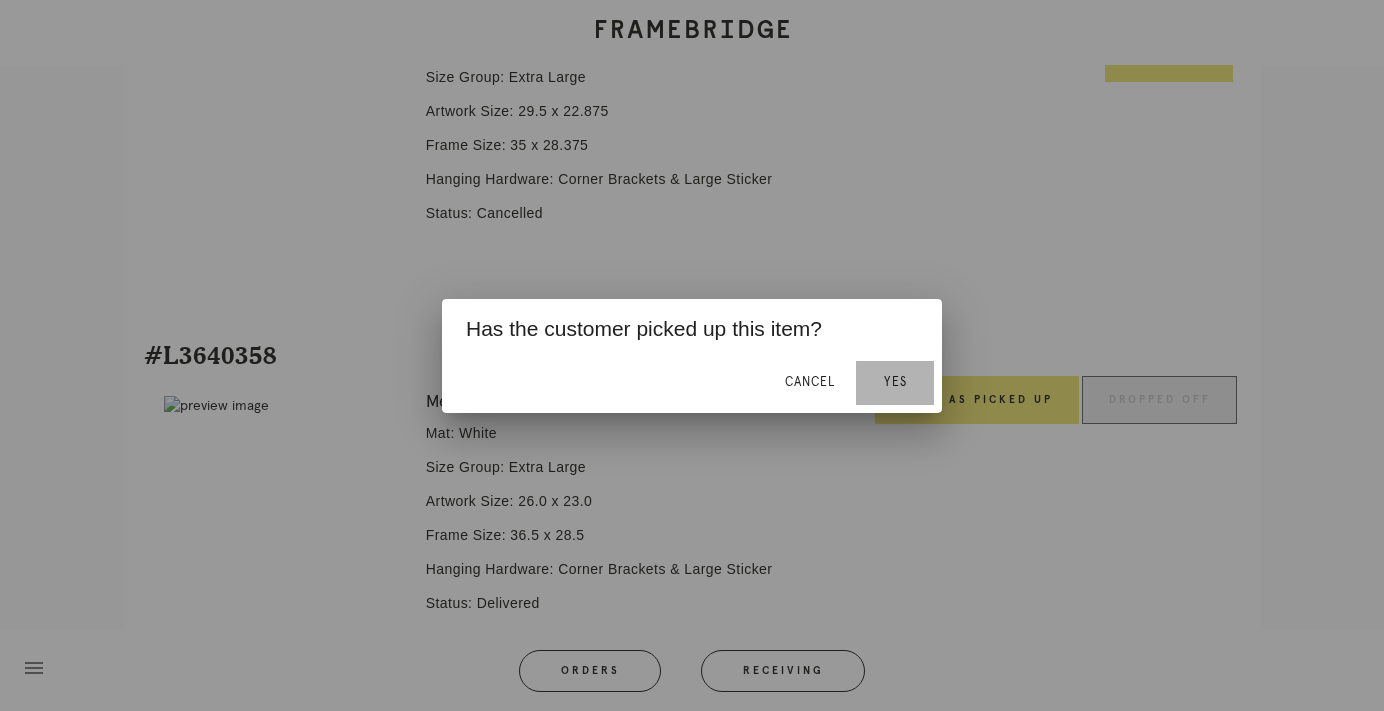 click on "Yes" at bounding box center (895, 383) 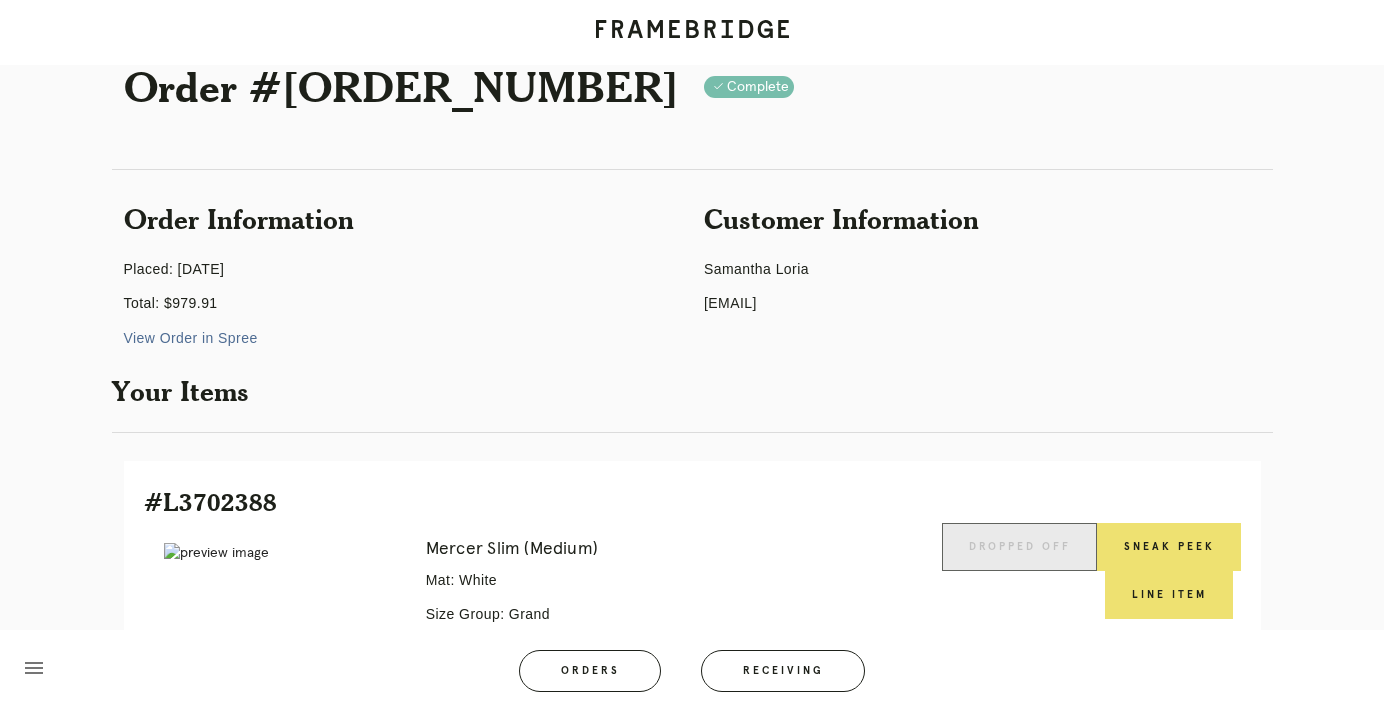 scroll, scrollTop: 0, scrollLeft: 0, axis: both 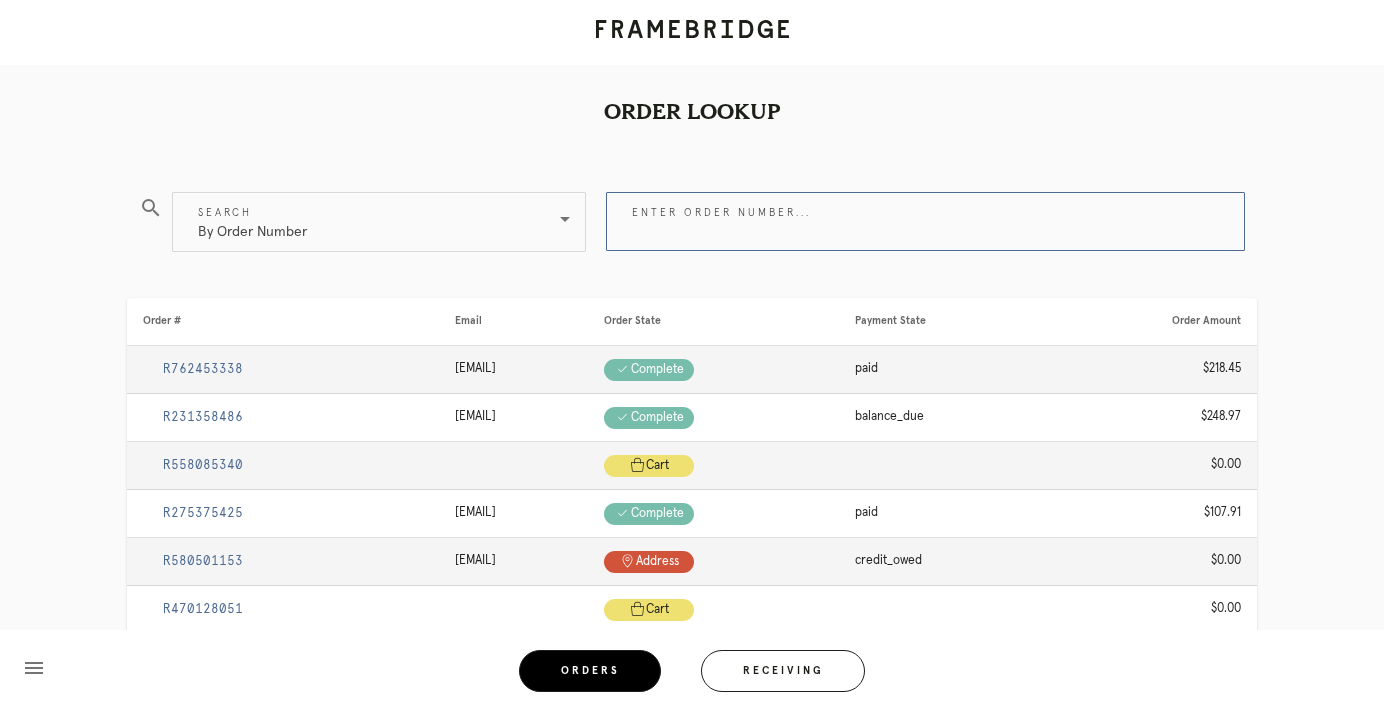 click on "Enter order number..." at bounding box center (925, 221) 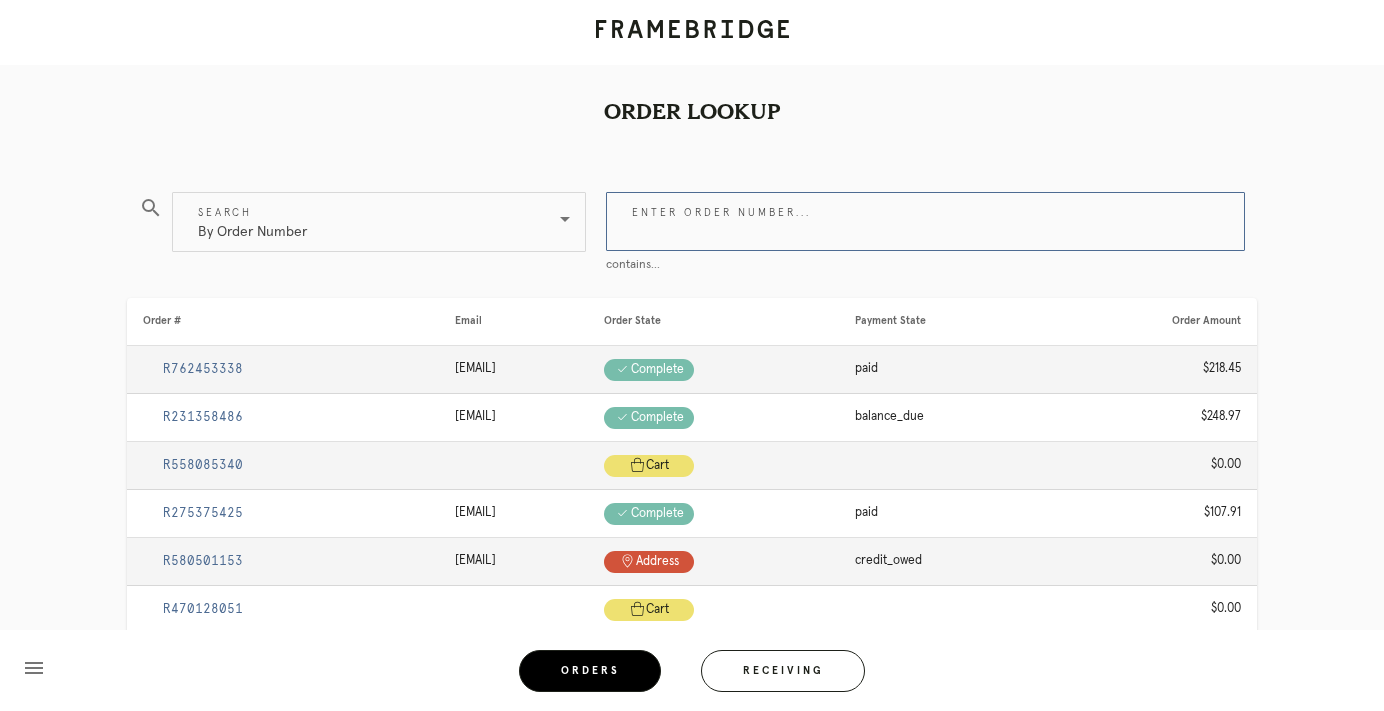 paste on "[PACKAGE_ID]" 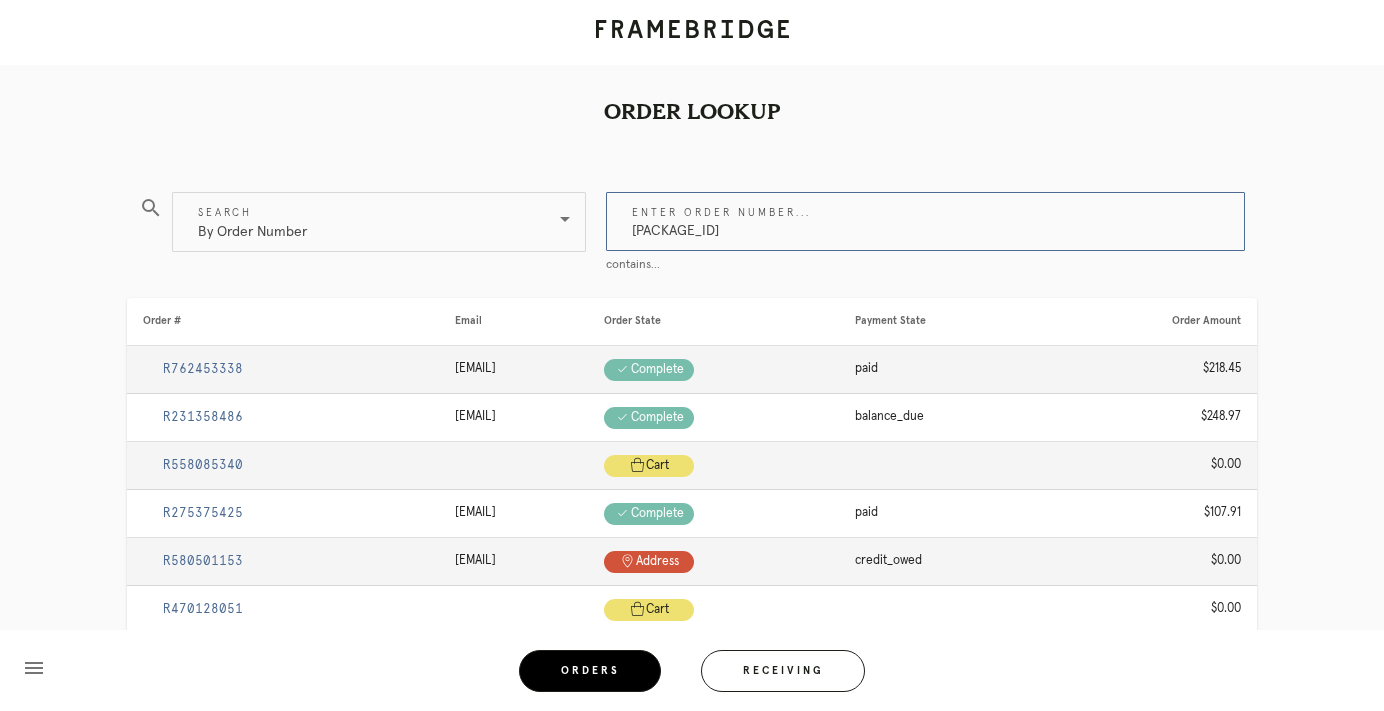 type on "[PACKAGE_ID]" 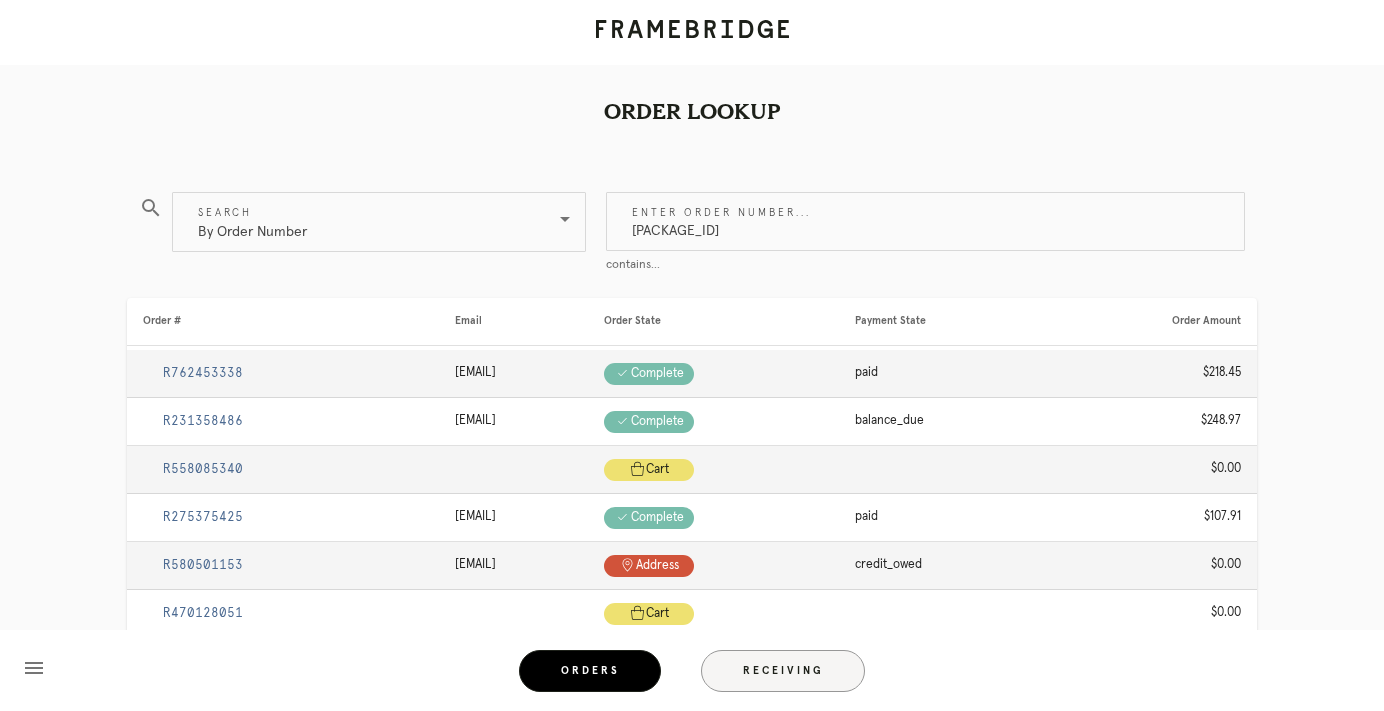 click on "Receiving" at bounding box center (783, 671) 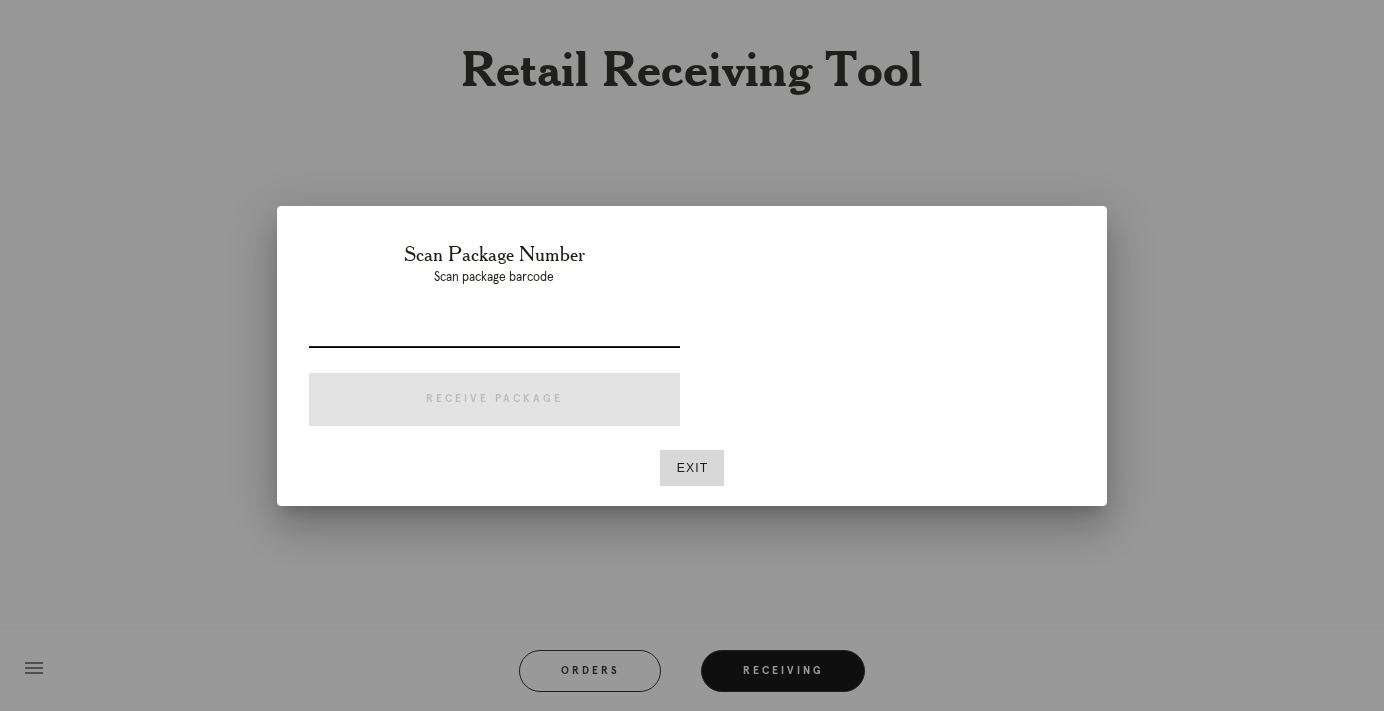 click at bounding box center (494, 331) 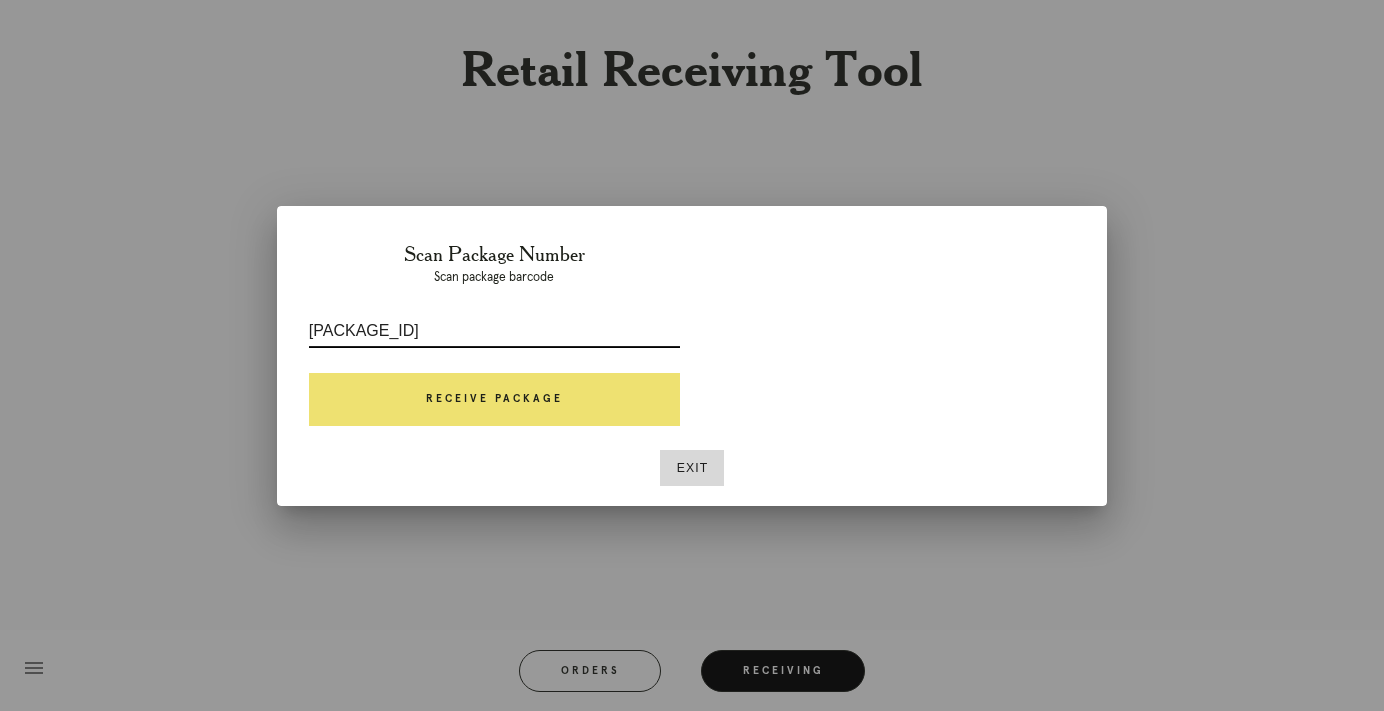 type on "P502525704179810" 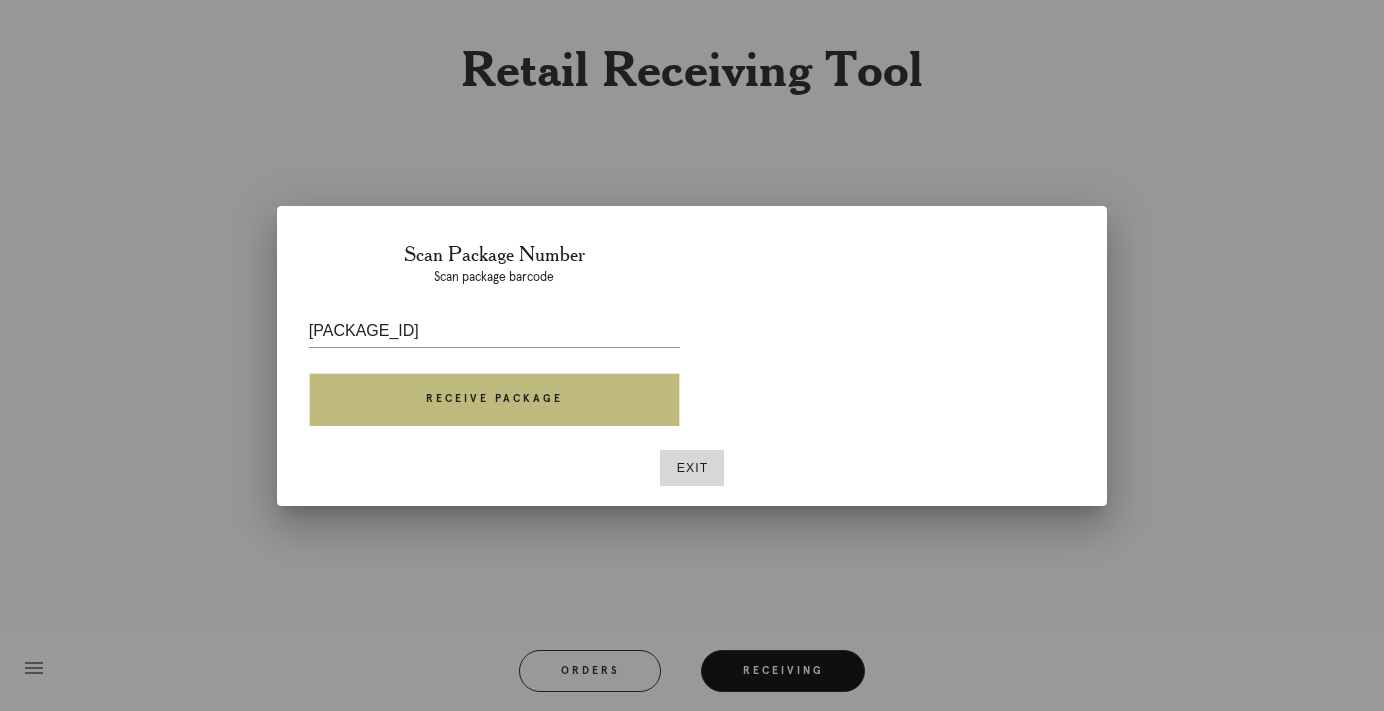 click on "Receive Package" at bounding box center (494, 400) 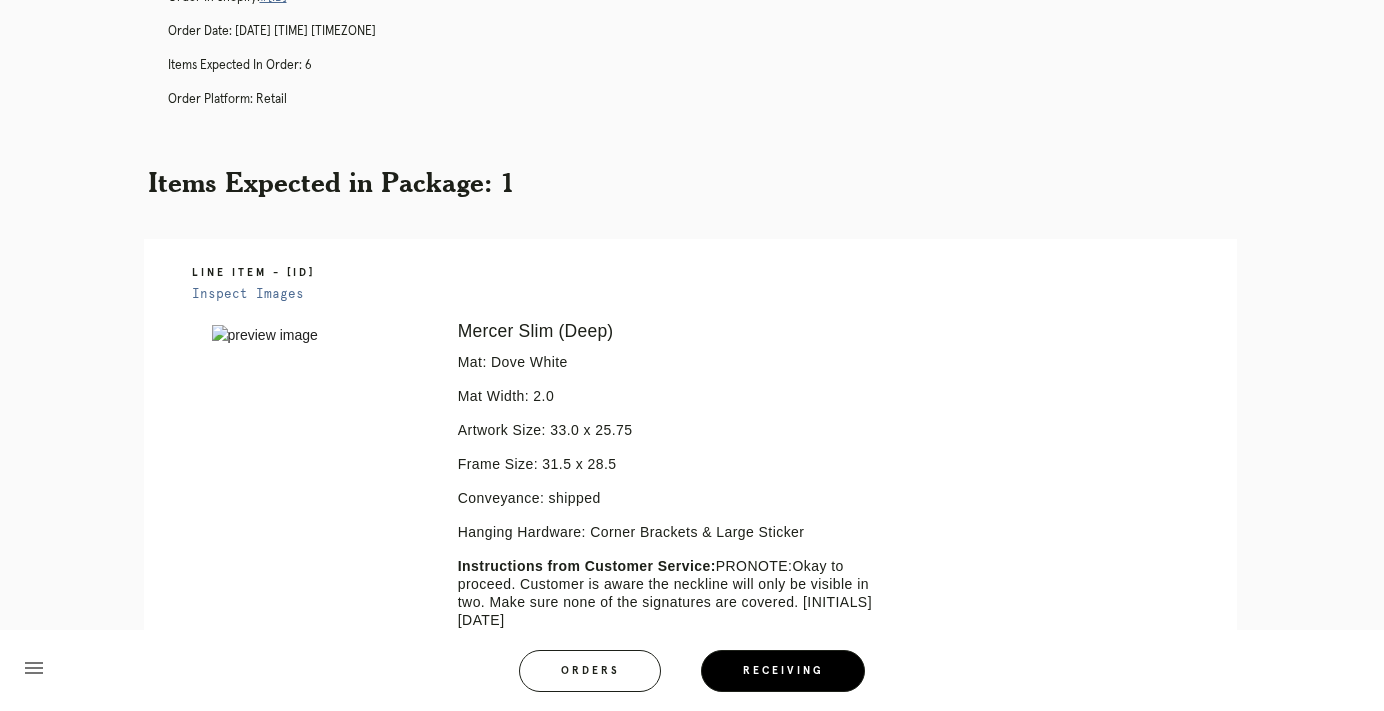 scroll, scrollTop: 1094, scrollLeft: 0, axis: vertical 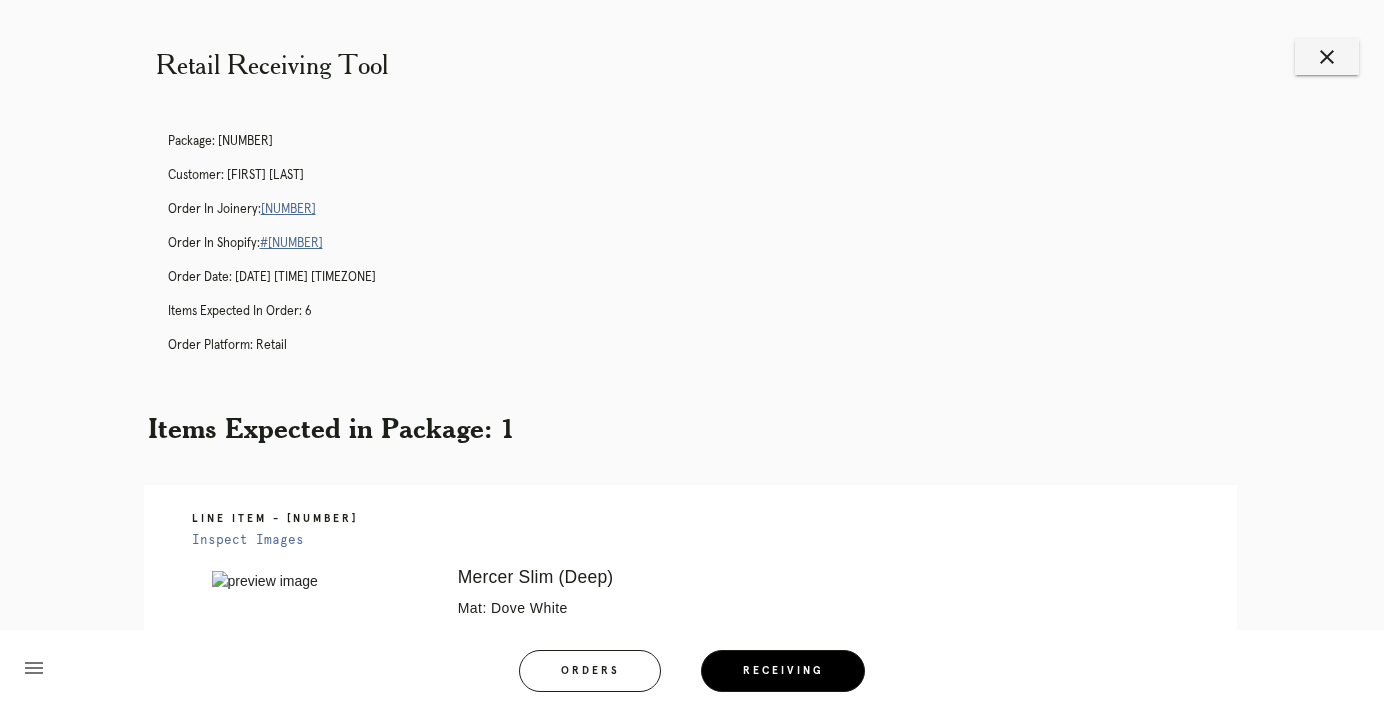 click on "[ORDER_NUMBER]" at bounding box center (288, 209) 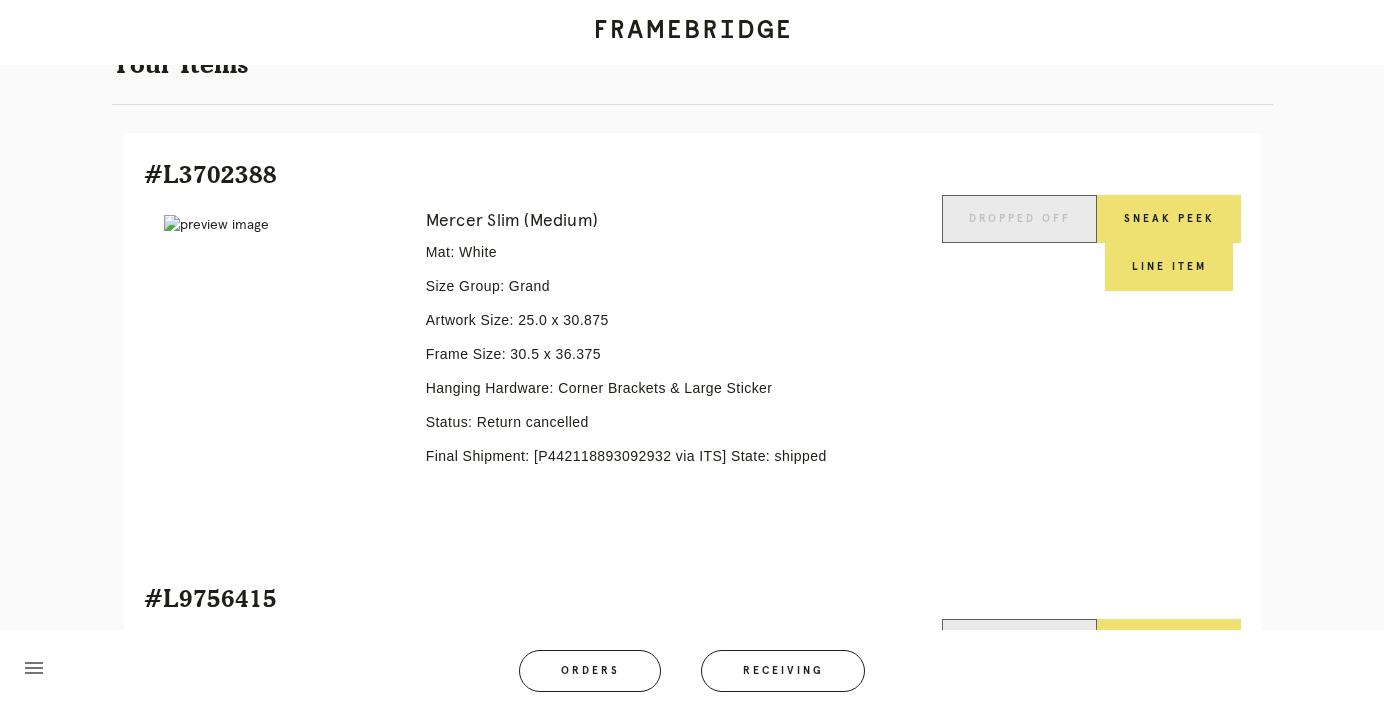 scroll, scrollTop: 2198, scrollLeft: 0, axis: vertical 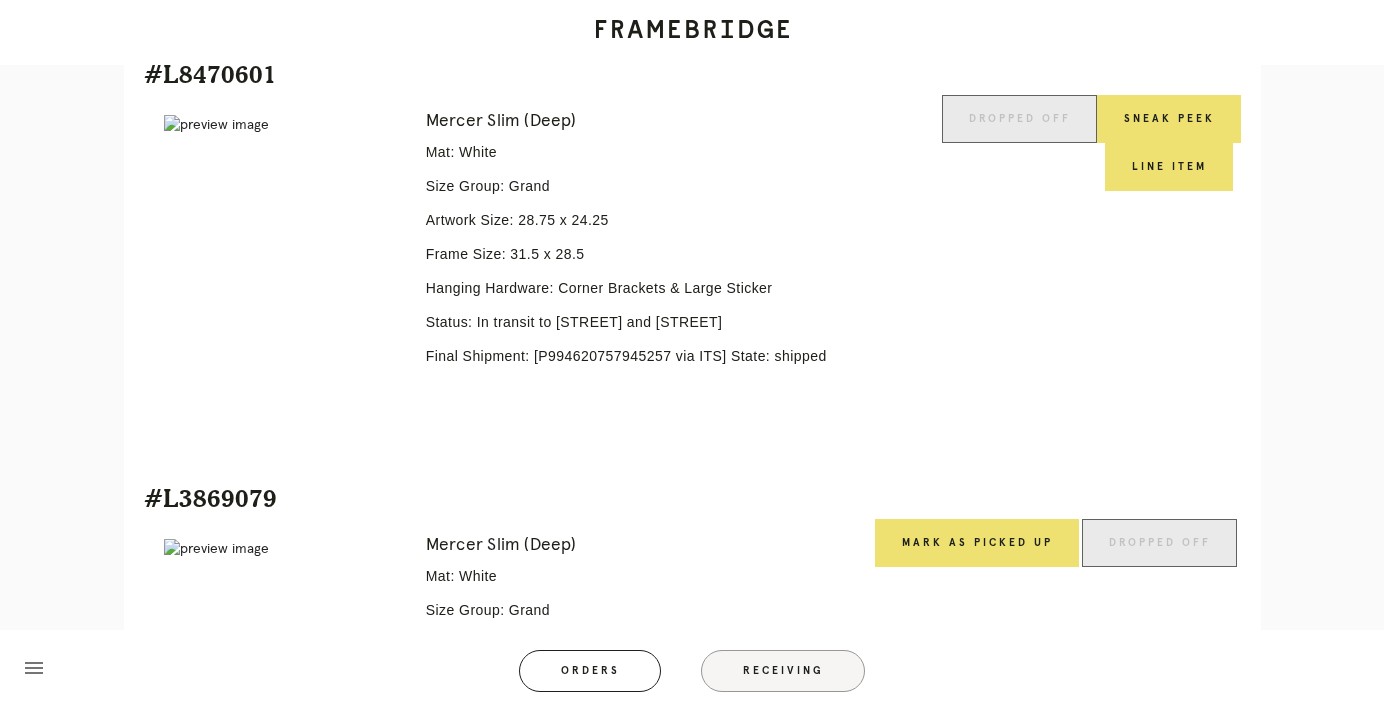 click on "Receiving" at bounding box center [783, 671] 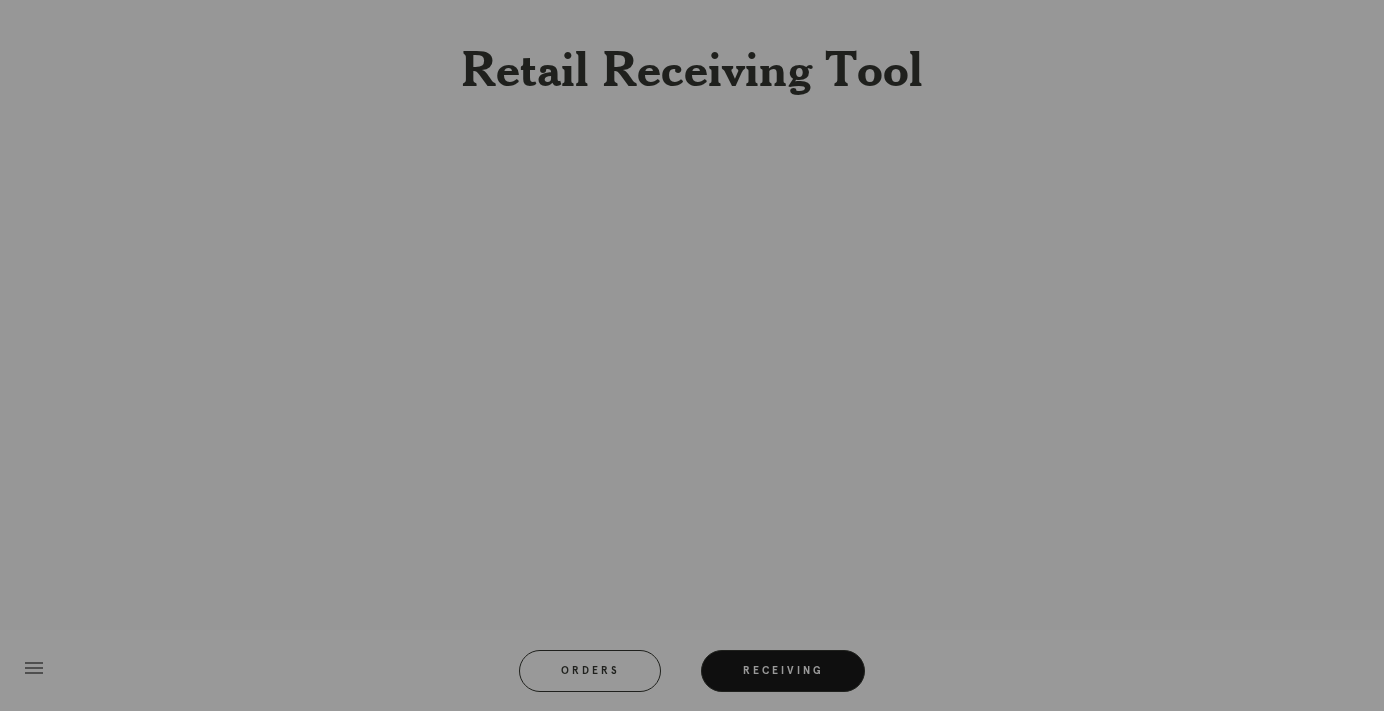 scroll, scrollTop: 0, scrollLeft: 0, axis: both 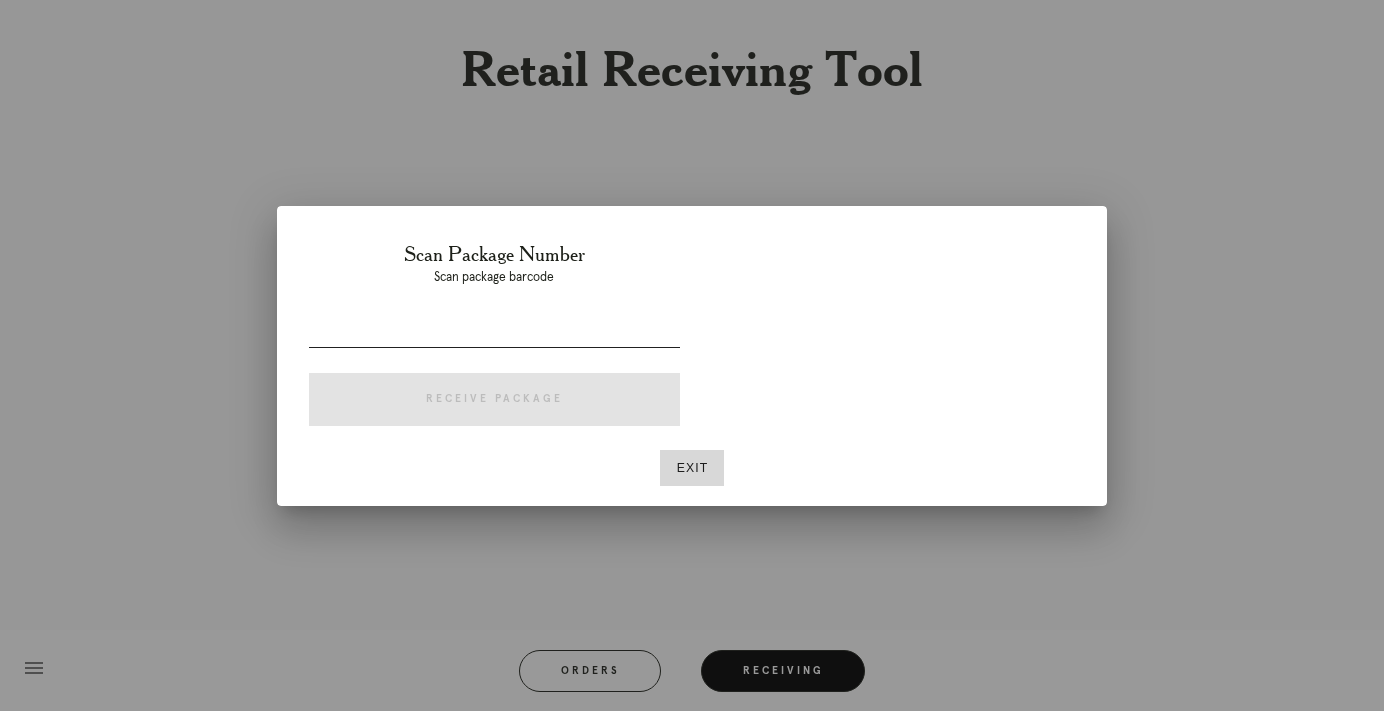 click at bounding box center [494, 331] 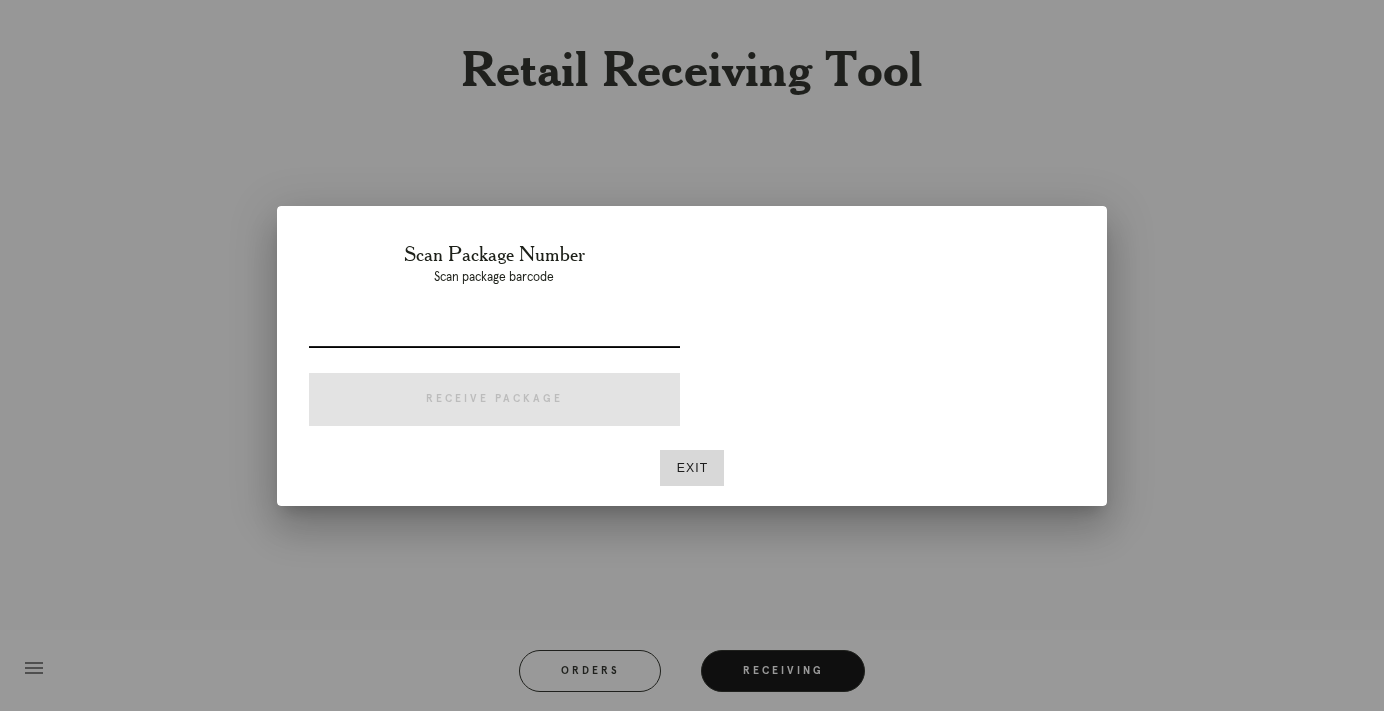 paste on "P994620757945257" 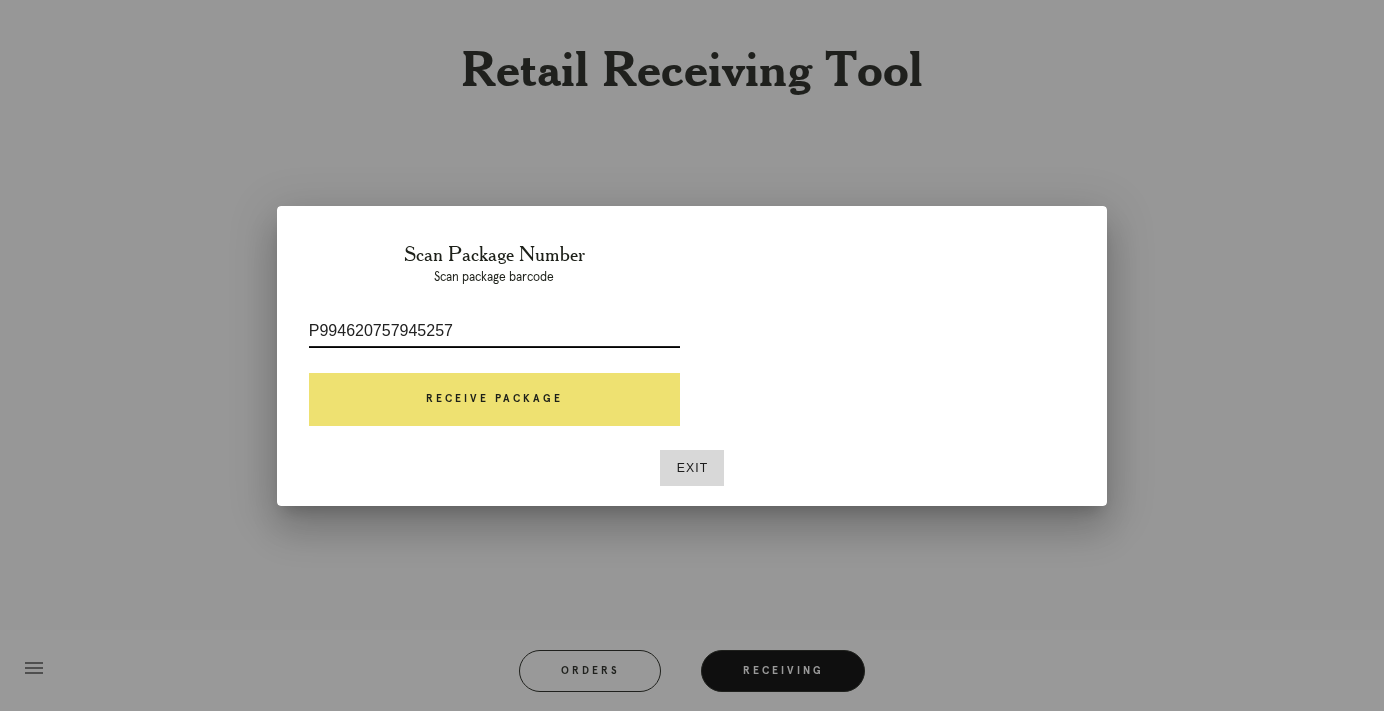 type on "P994620757945257" 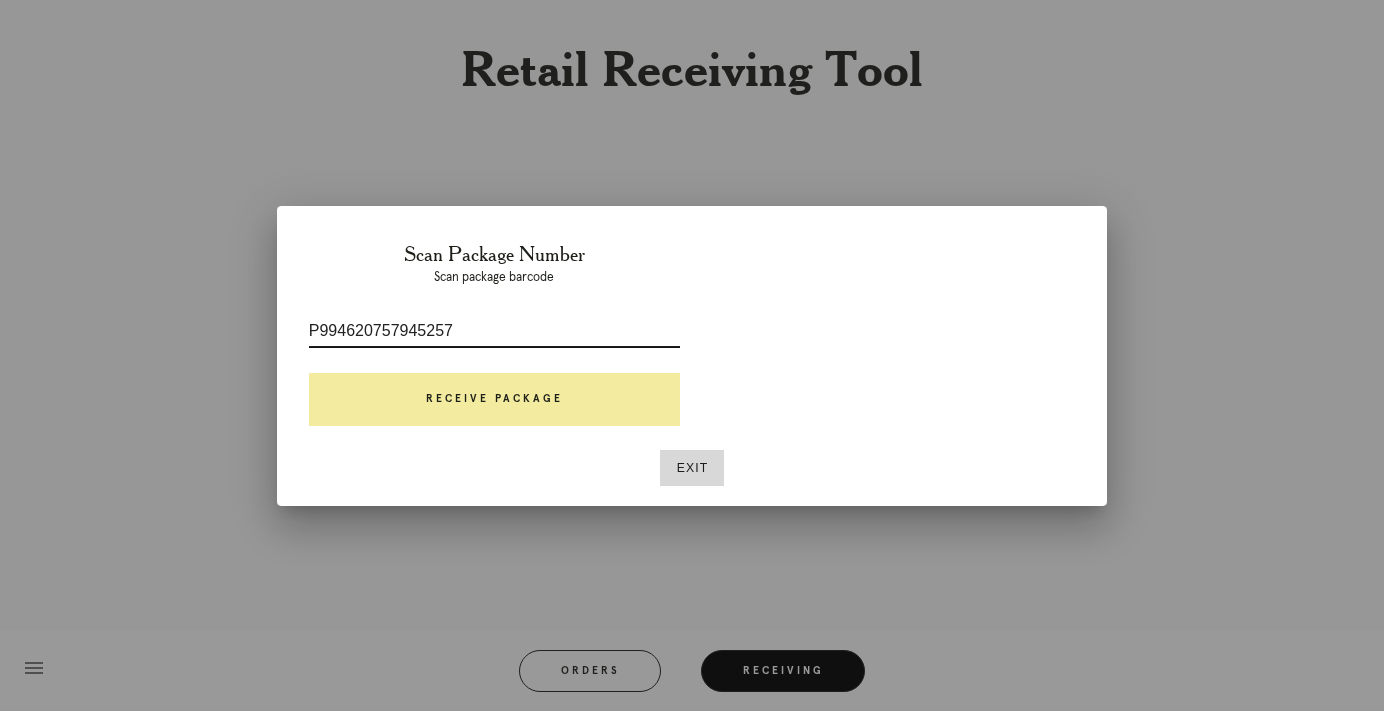 click on "Receive Package" at bounding box center [494, 400] 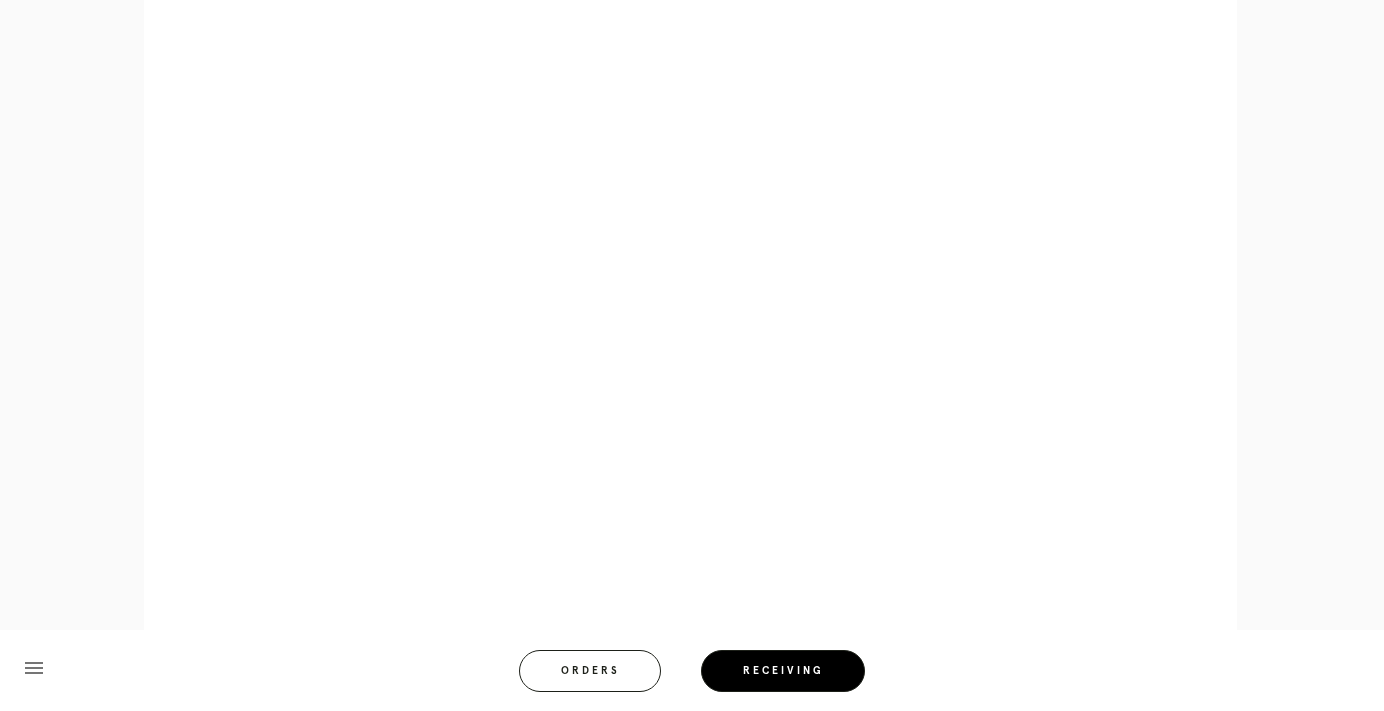 scroll, scrollTop: 878, scrollLeft: 0, axis: vertical 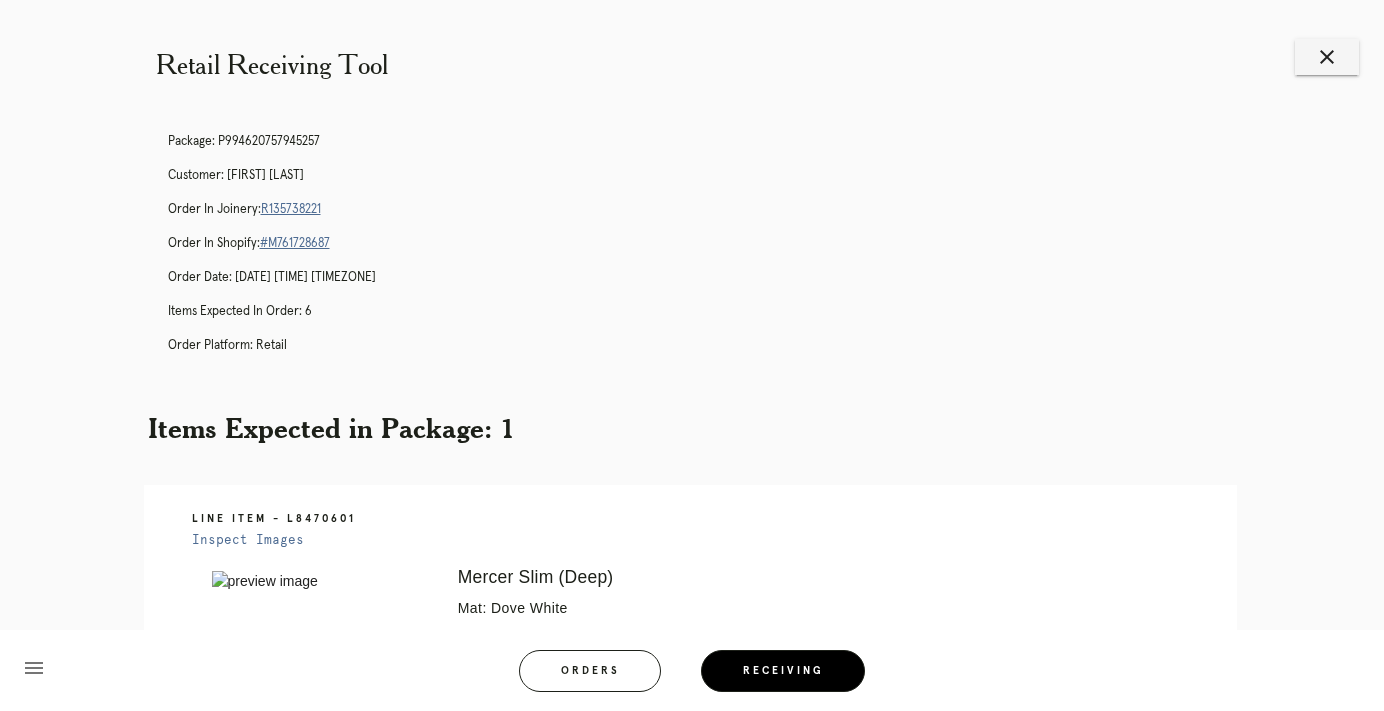click on "R135738221" at bounding box center (291, 209) 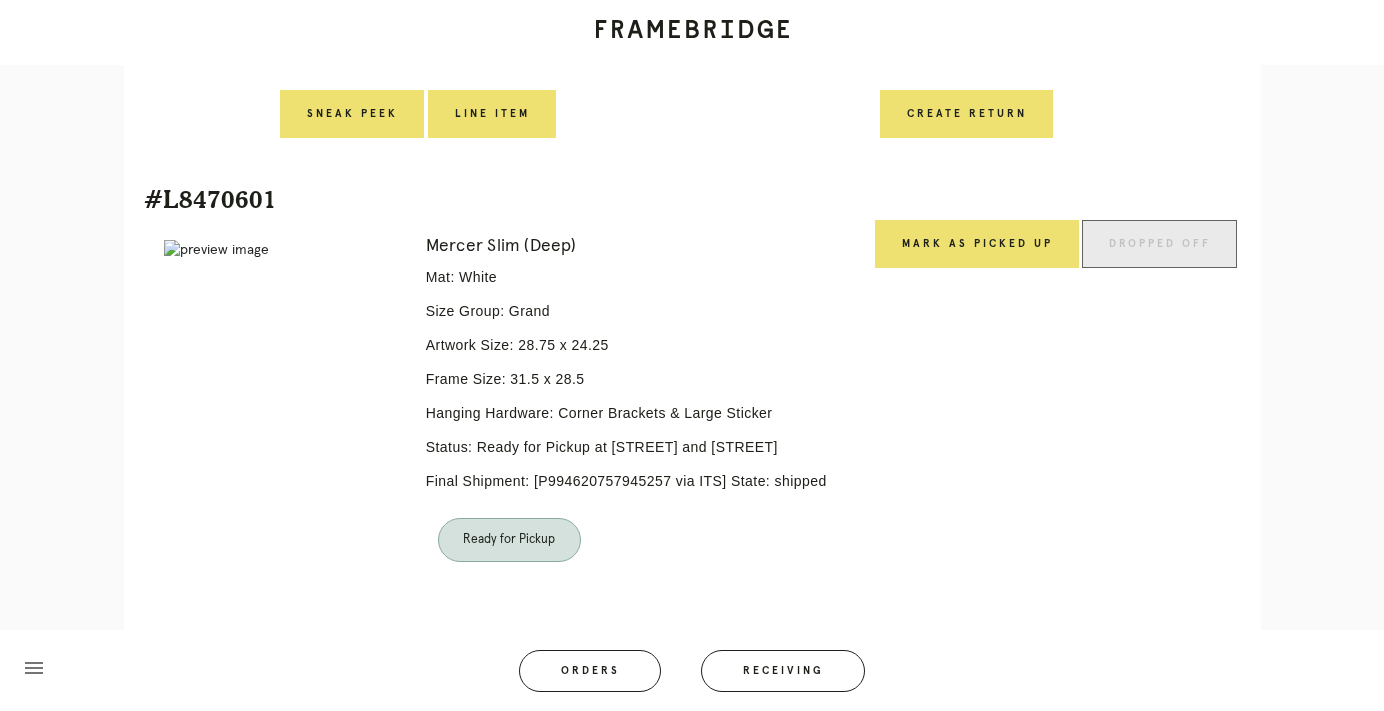 scroll, scrollTop: 2097, scrollLeft: 0, axis: vertical 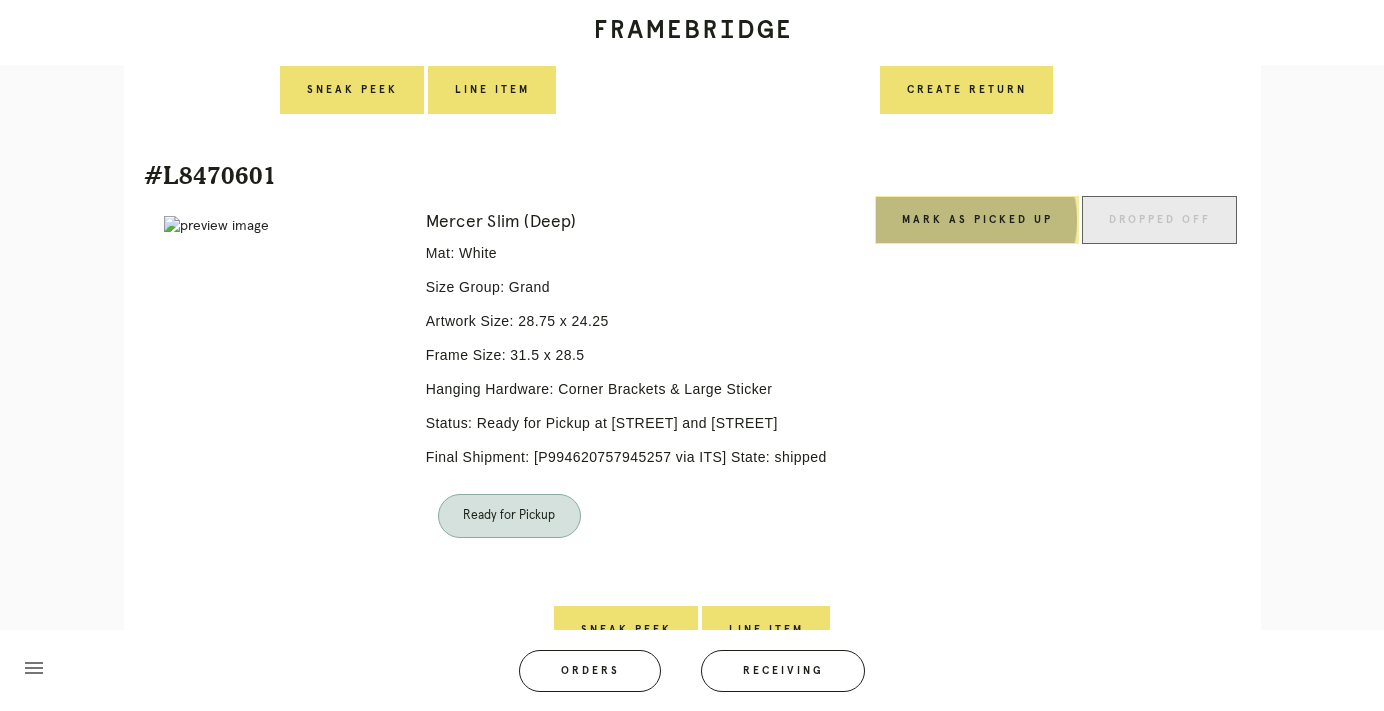 click on "Mark as Picked Up" at bounding box center (977, 220) 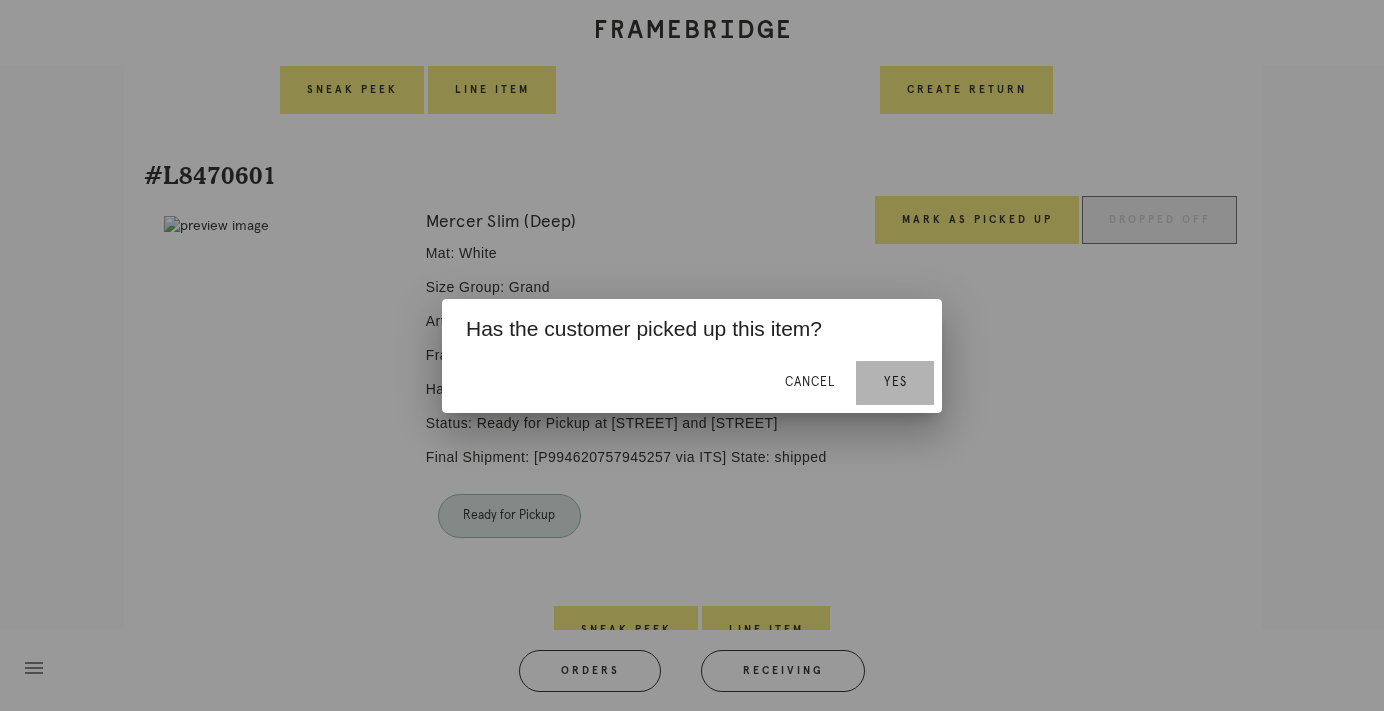 click on "Yes" at bounding box center (895, 383) 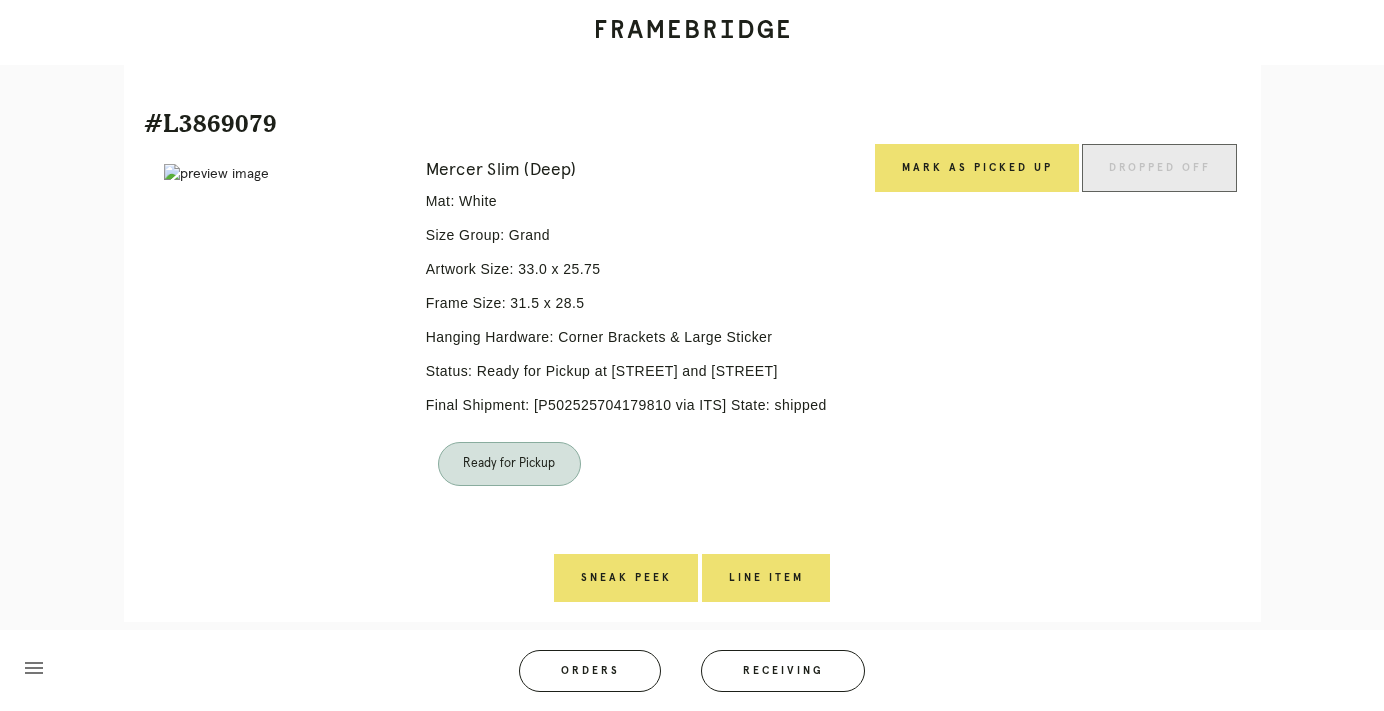 scroll, scrollTop: 2657, scrollLeft: 0, axis: vertical 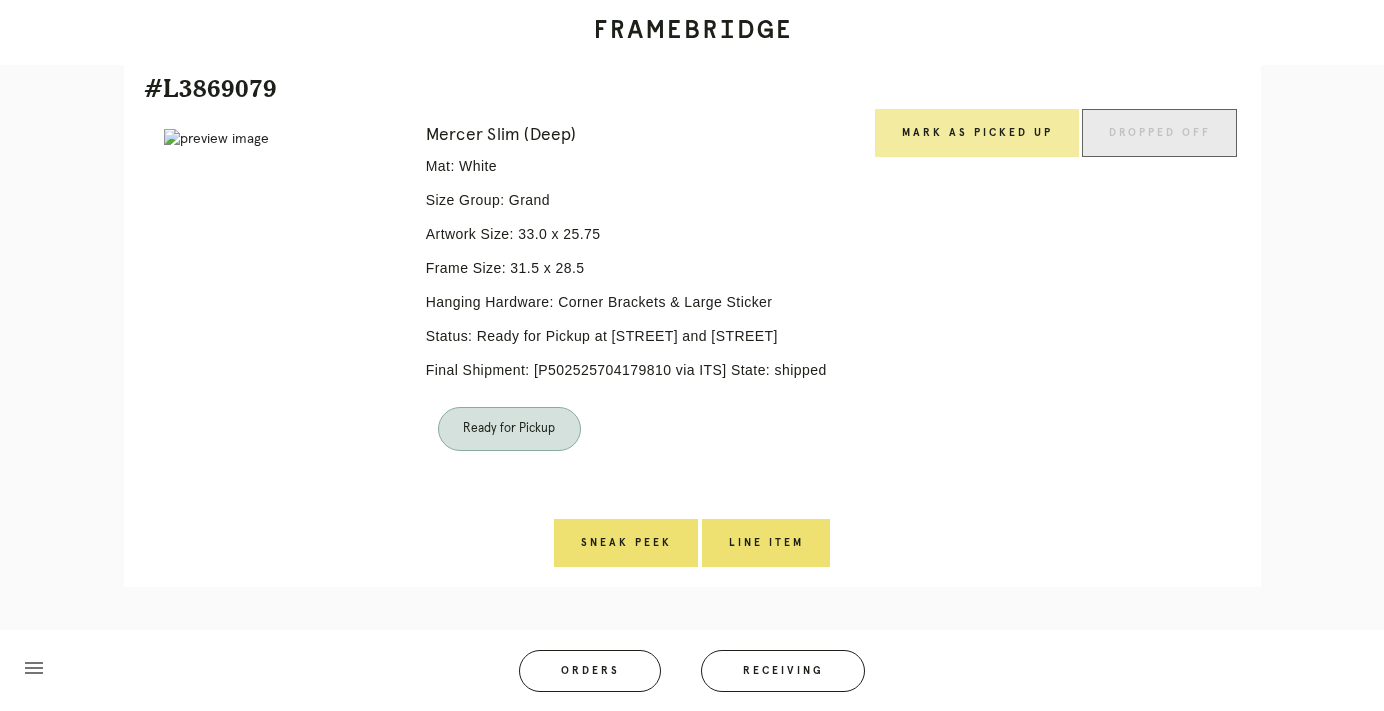 click on "Mark as Picked Up" at bounding box center [977, 133] 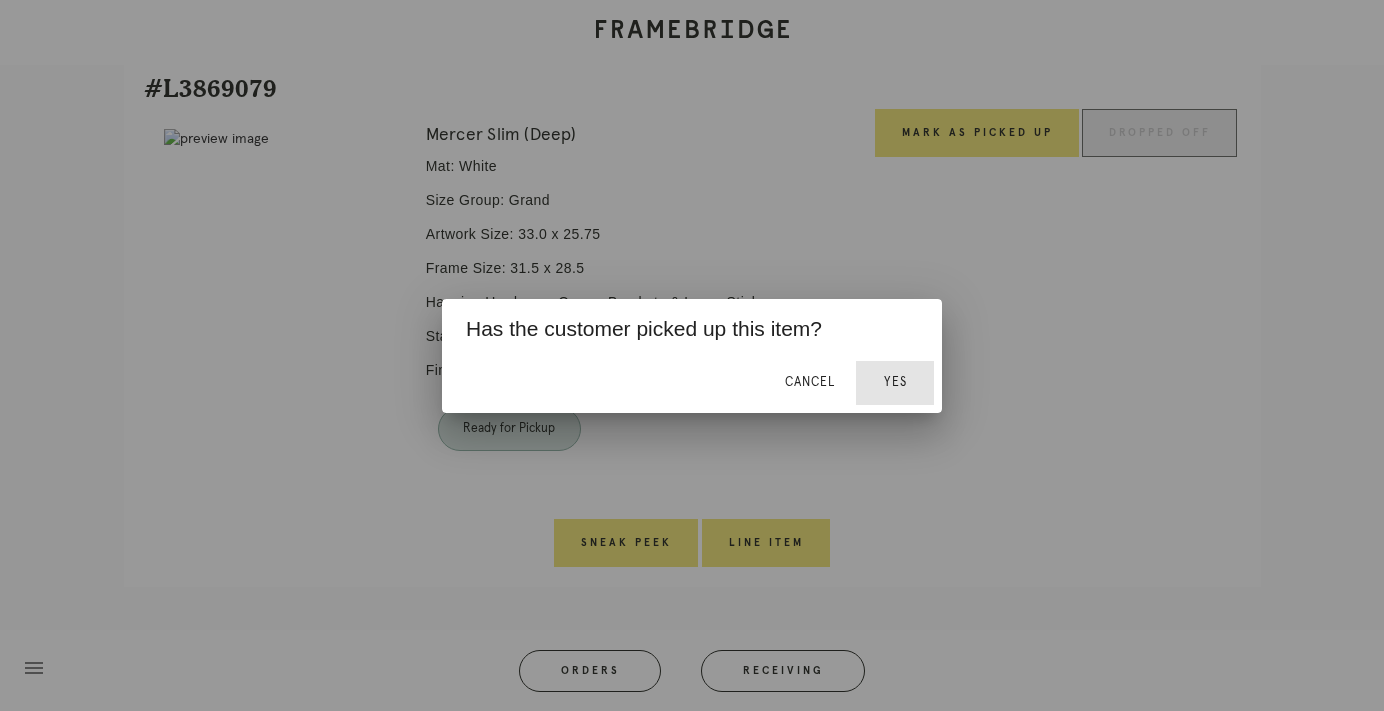 click on "Yes" at bounding box center [895, 382] 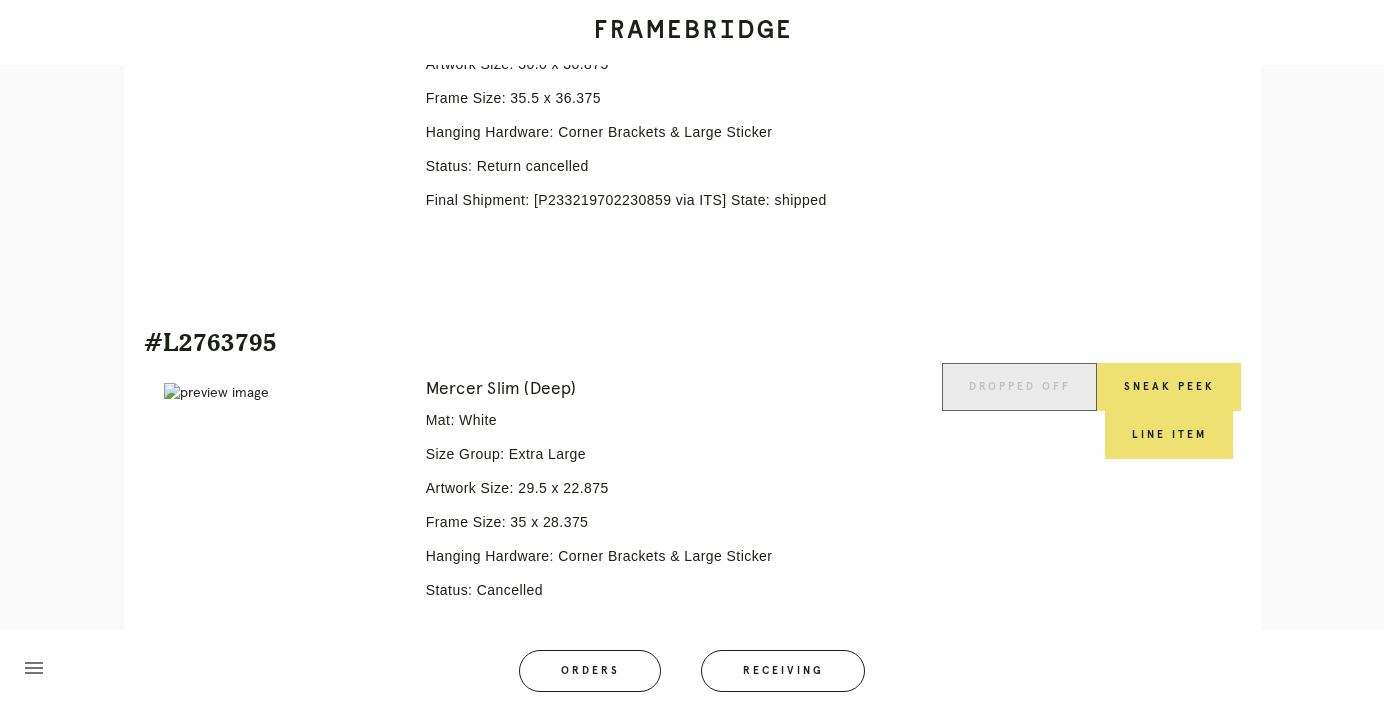 scroll, scrollTop: 1172, scrollLeft: 0, axis: vertical 